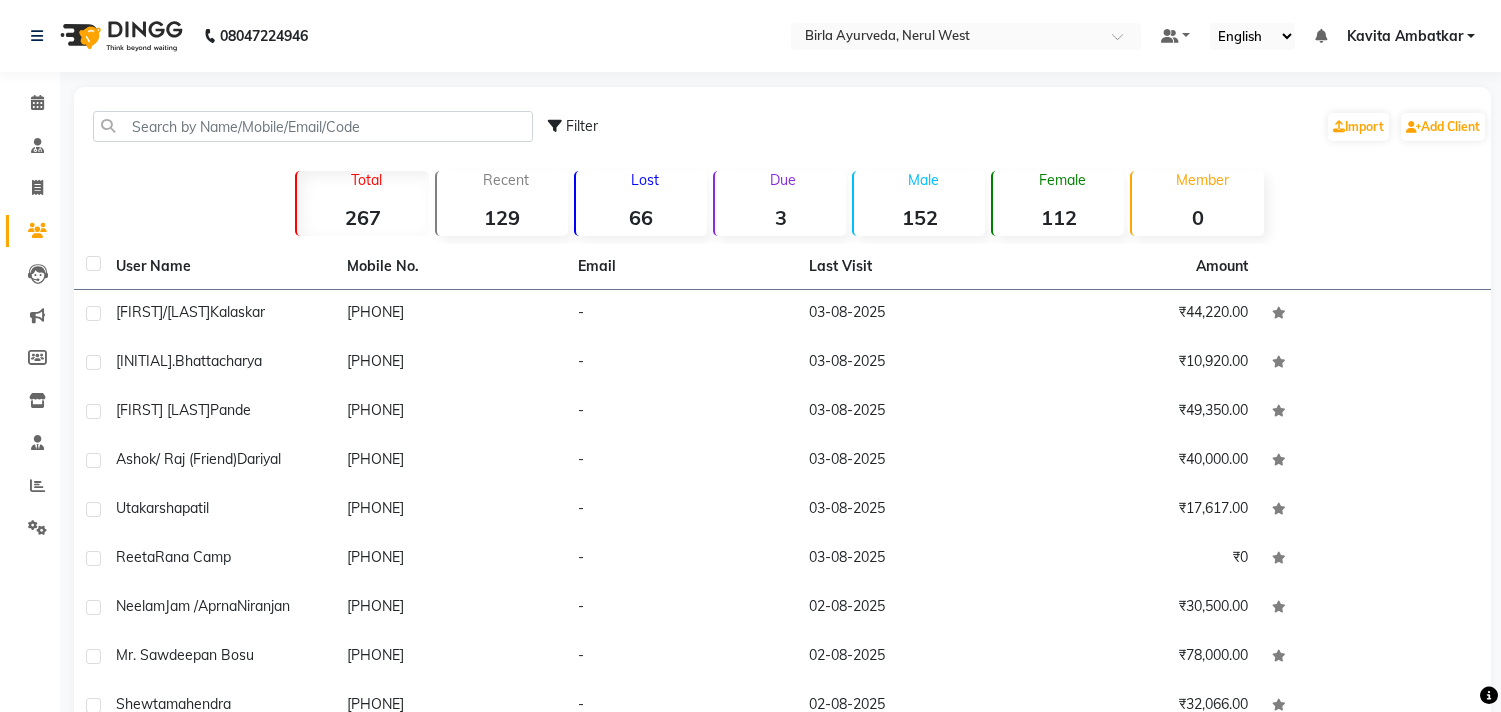 scroll, scrollTop: 0, scrollLeft: 0, axis: both 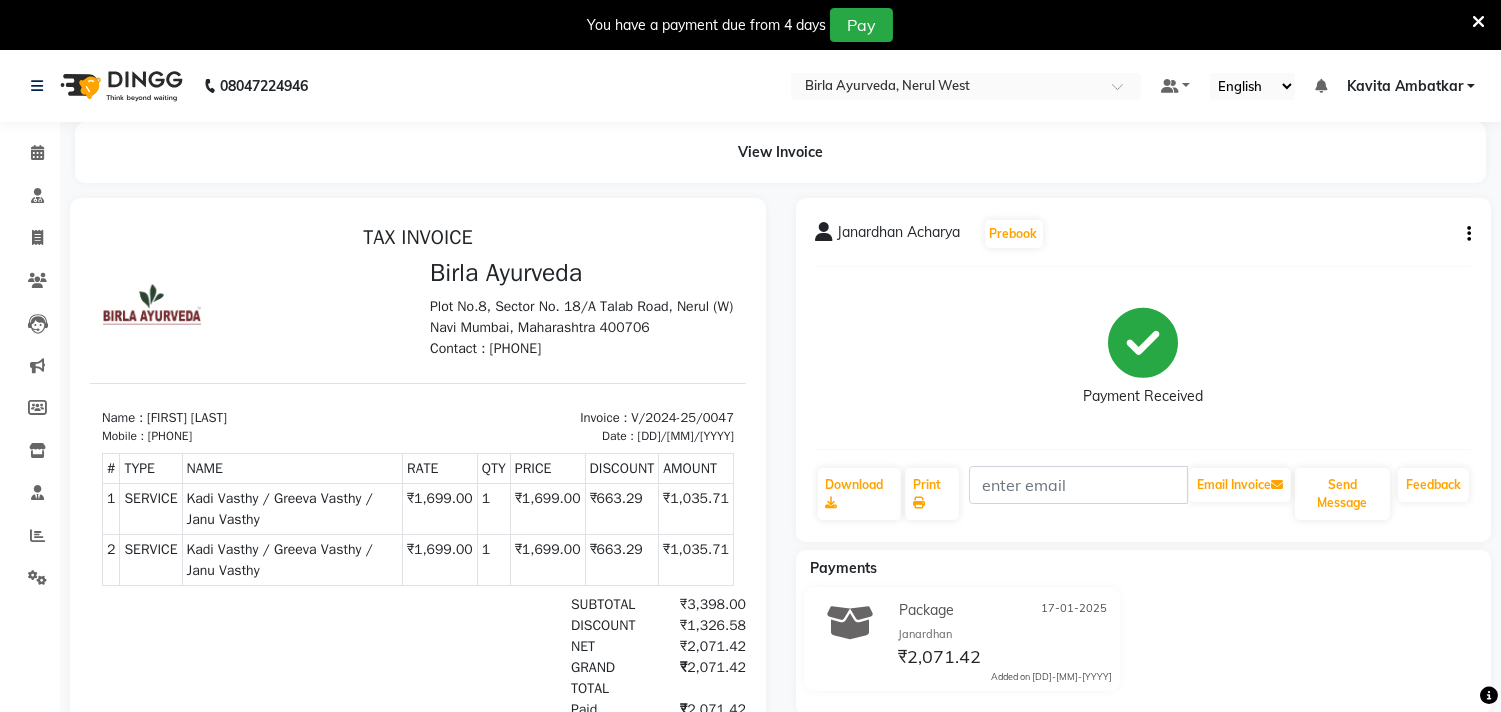 click on "Kavita Ambatkar" at bounding box center [1411, 86] 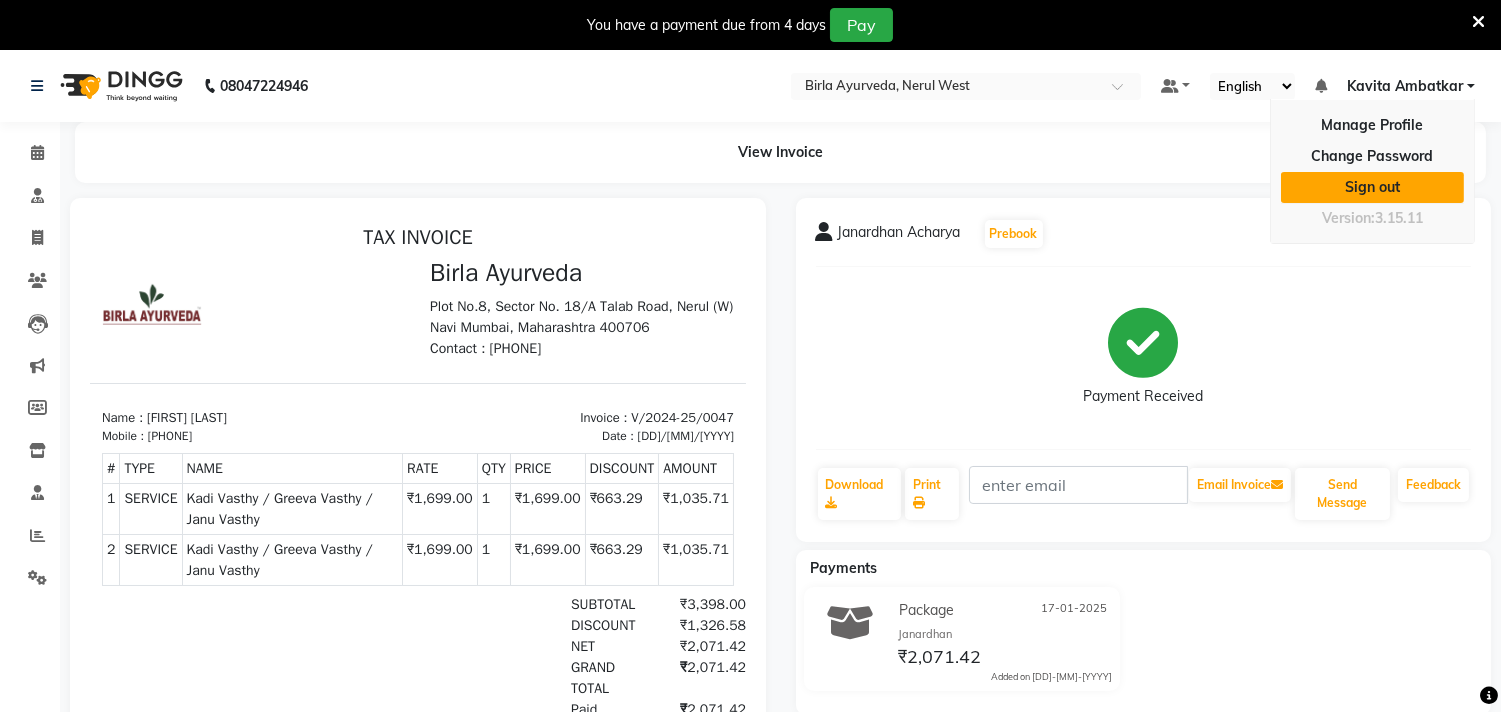 click on "Sign out" at bounding box center [1372, 187] 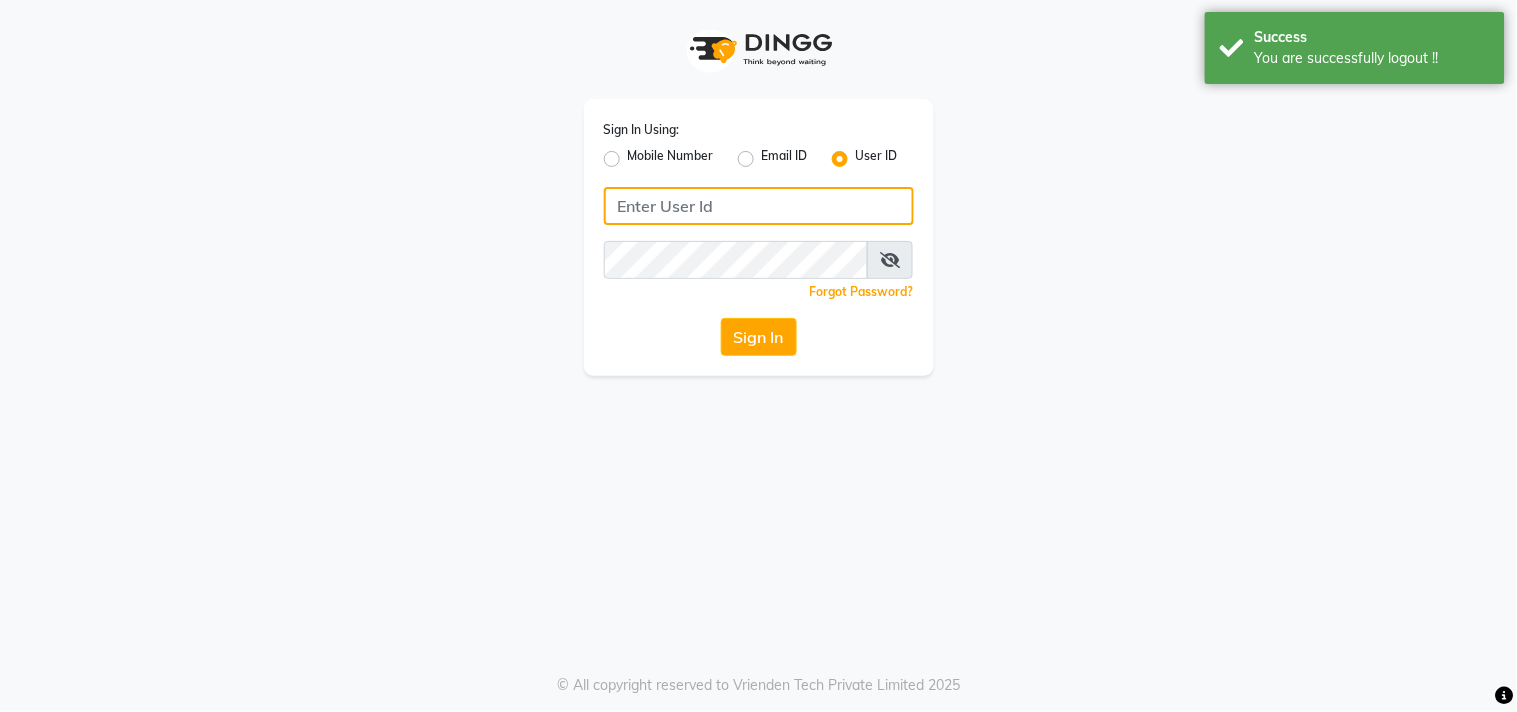 type on "9324581241" 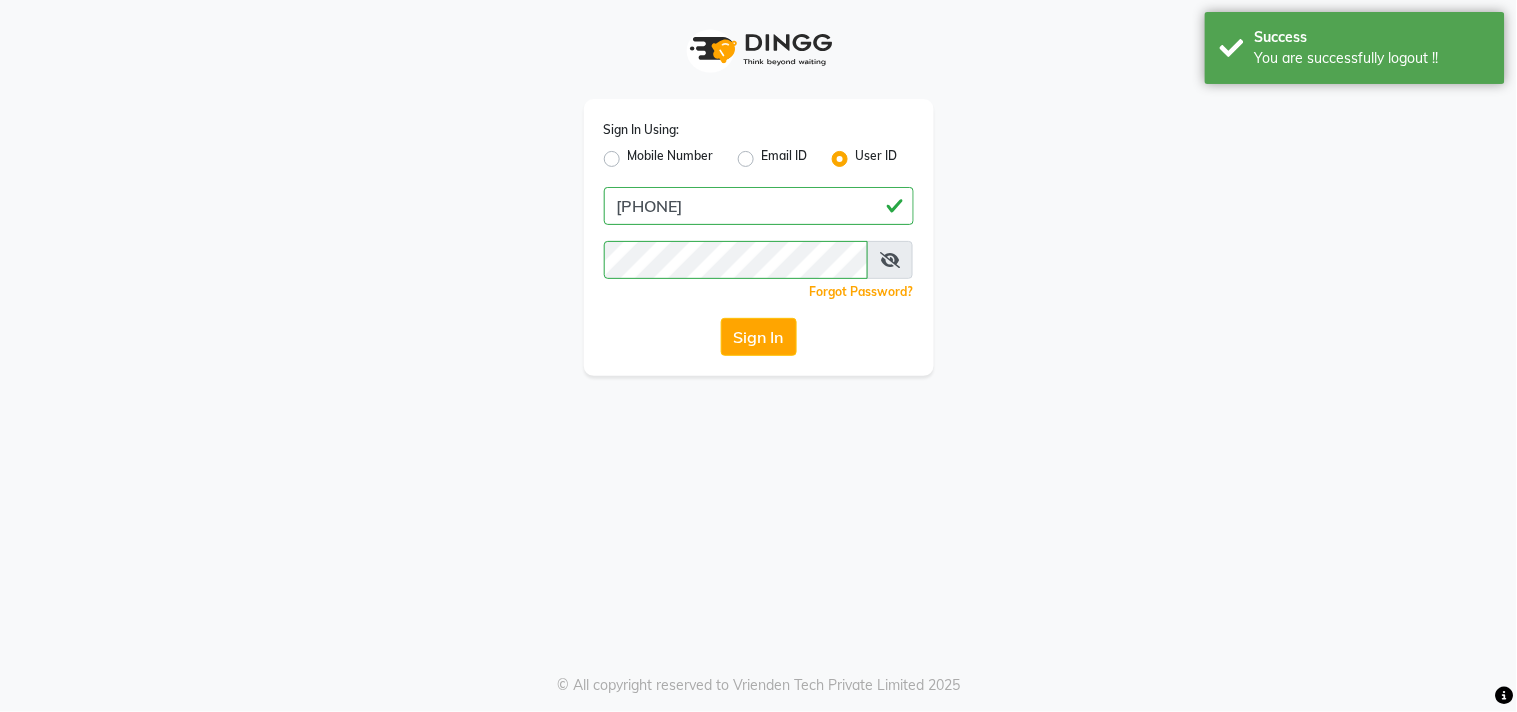 click at bounding box center [890, 260] 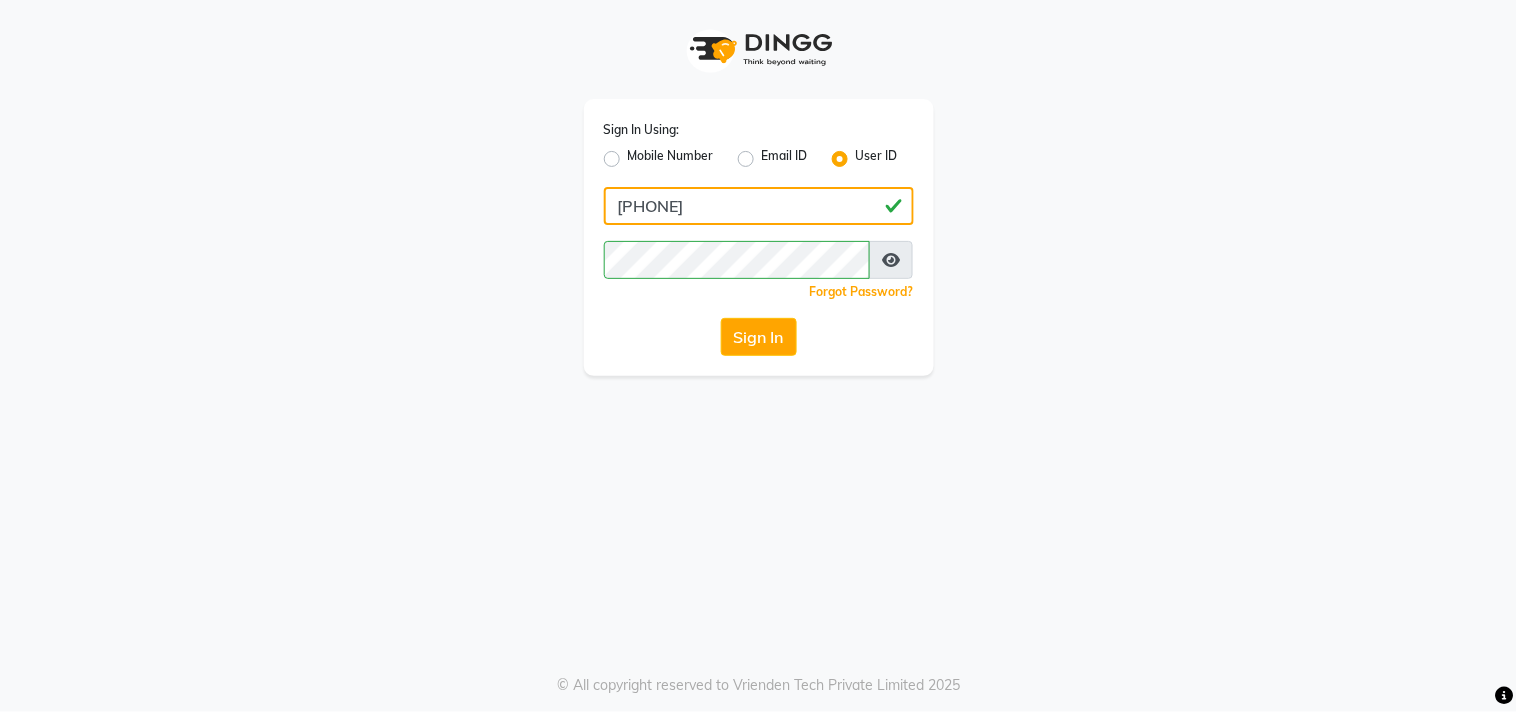 drag, startPoint x: 730, startPoint y: 206, endPoint x: 503, endPoint y: 208, distance: 227.0088 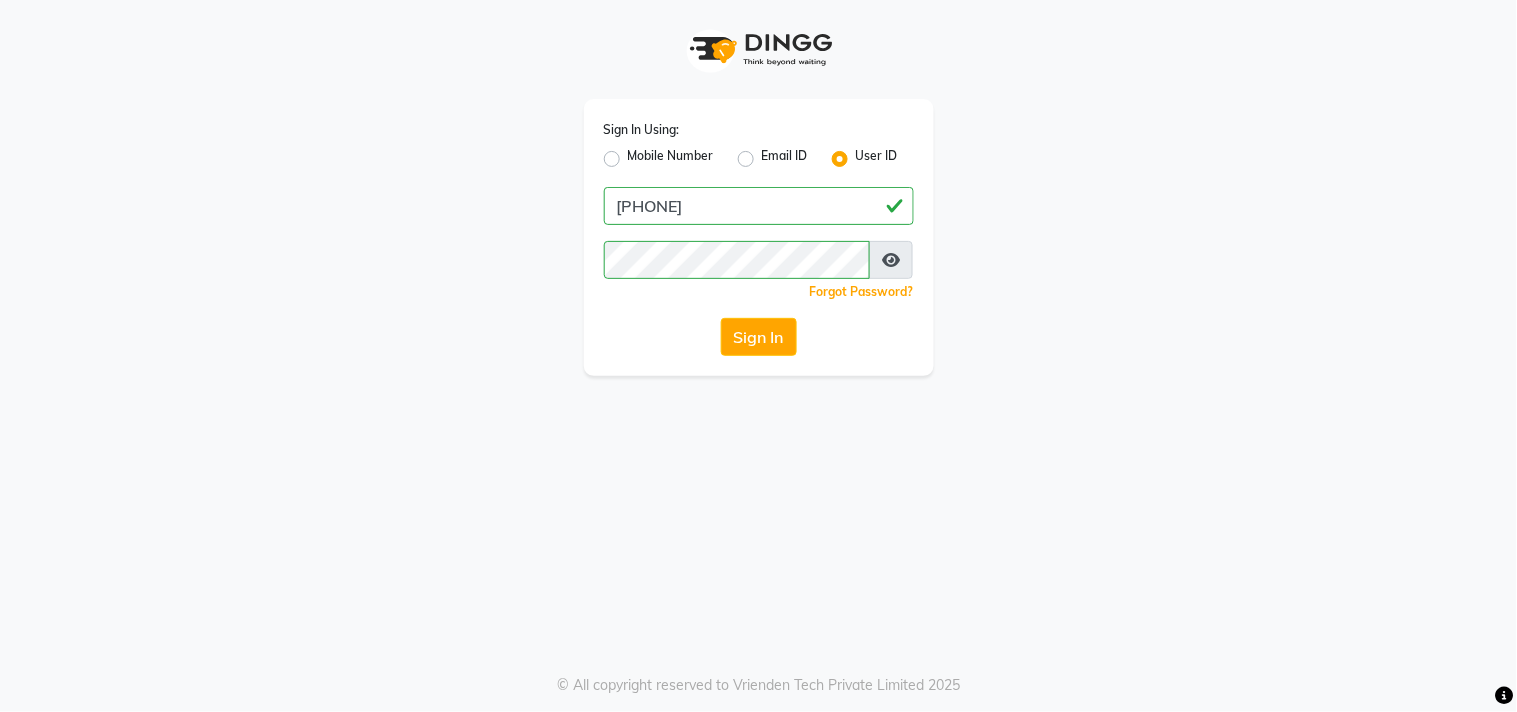 click on "Sign In Using: Mobile Number Email ID User ID 9324581241  Remember me Forgot Password?  Sign In   © All copyright reserved to Vrienden Tech Private Limited 2025" at bounding box center [758, 356] 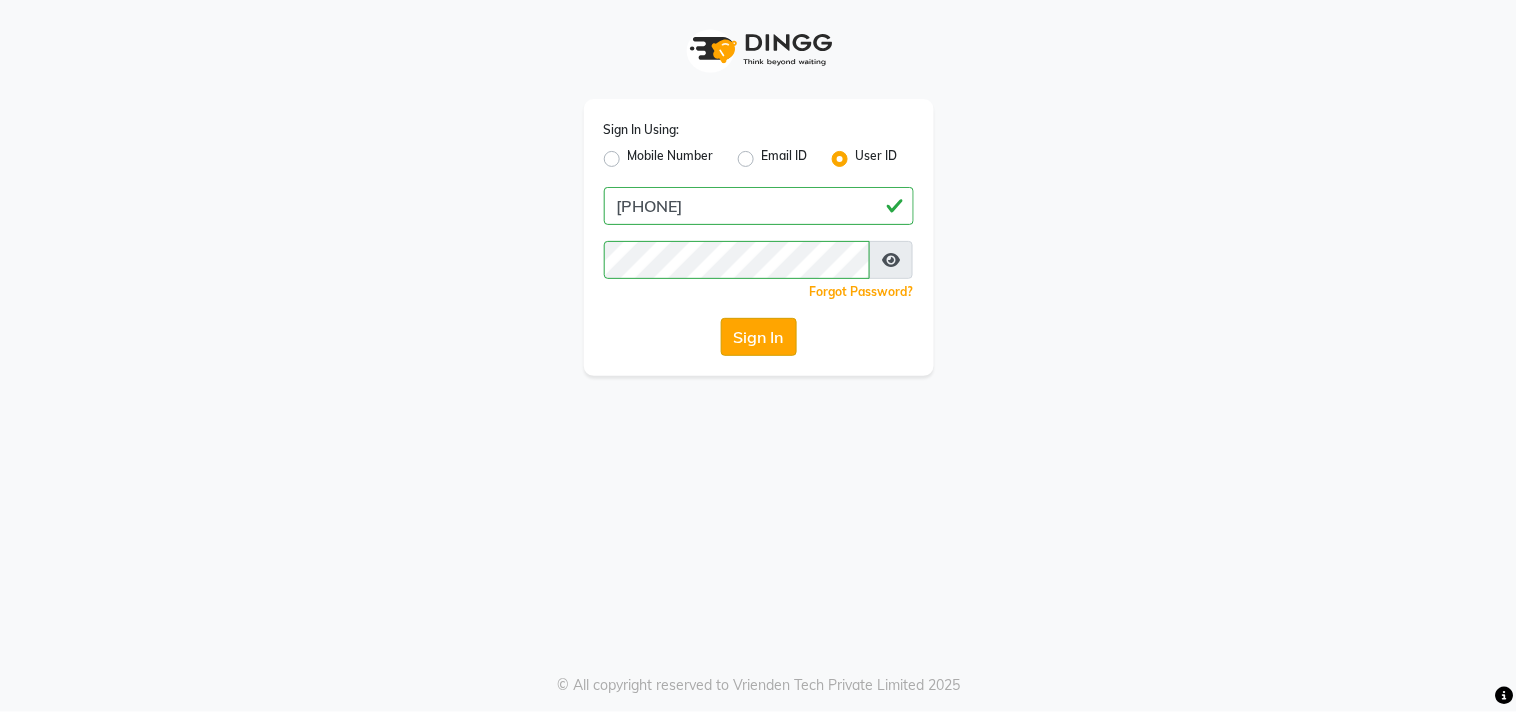 click on "Sign In" 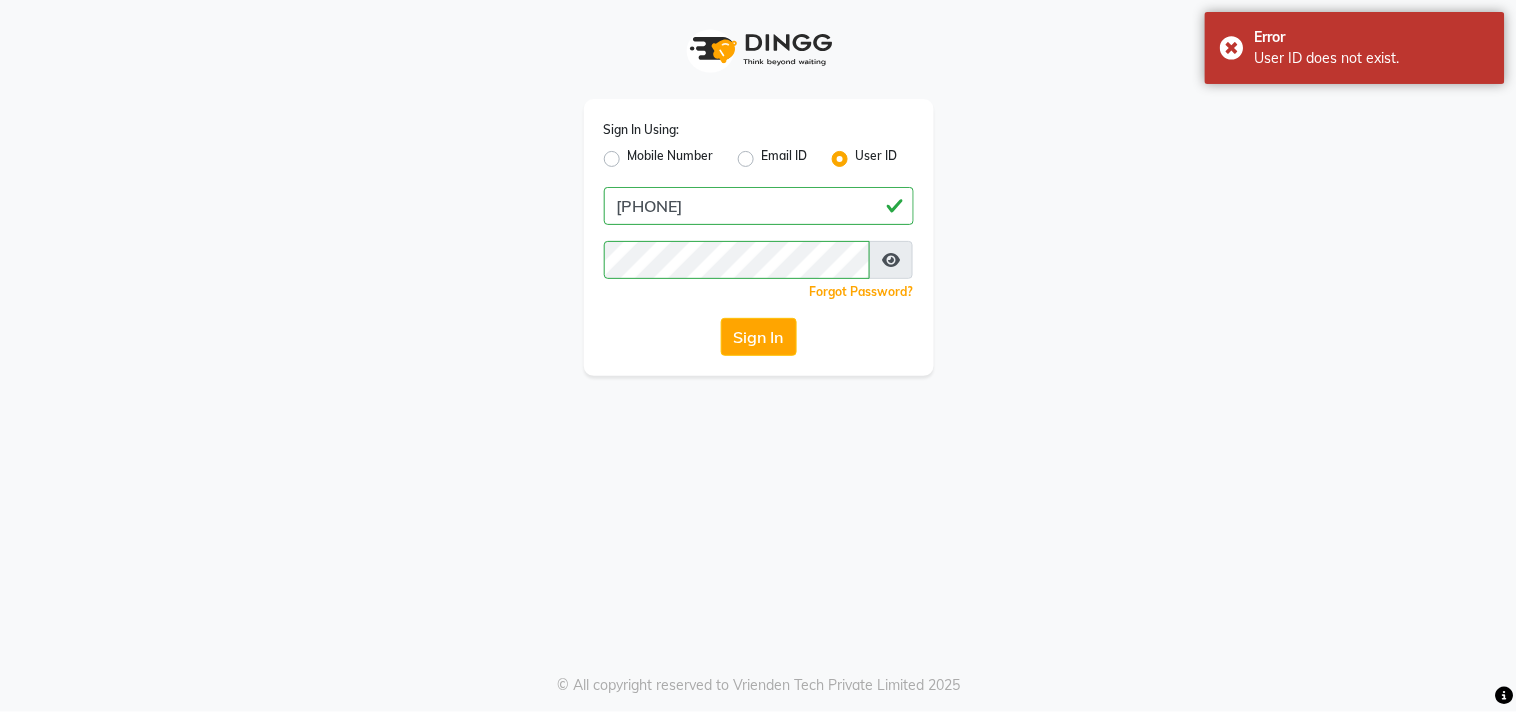 click on "Sign In Using: Mobile Number Email ID User ID 9324581241  Remember me Forgot Password?  Sign In   © All copyright reserved to Vrienden Tech Private Limited 2025" at bounding box center [758, 356] 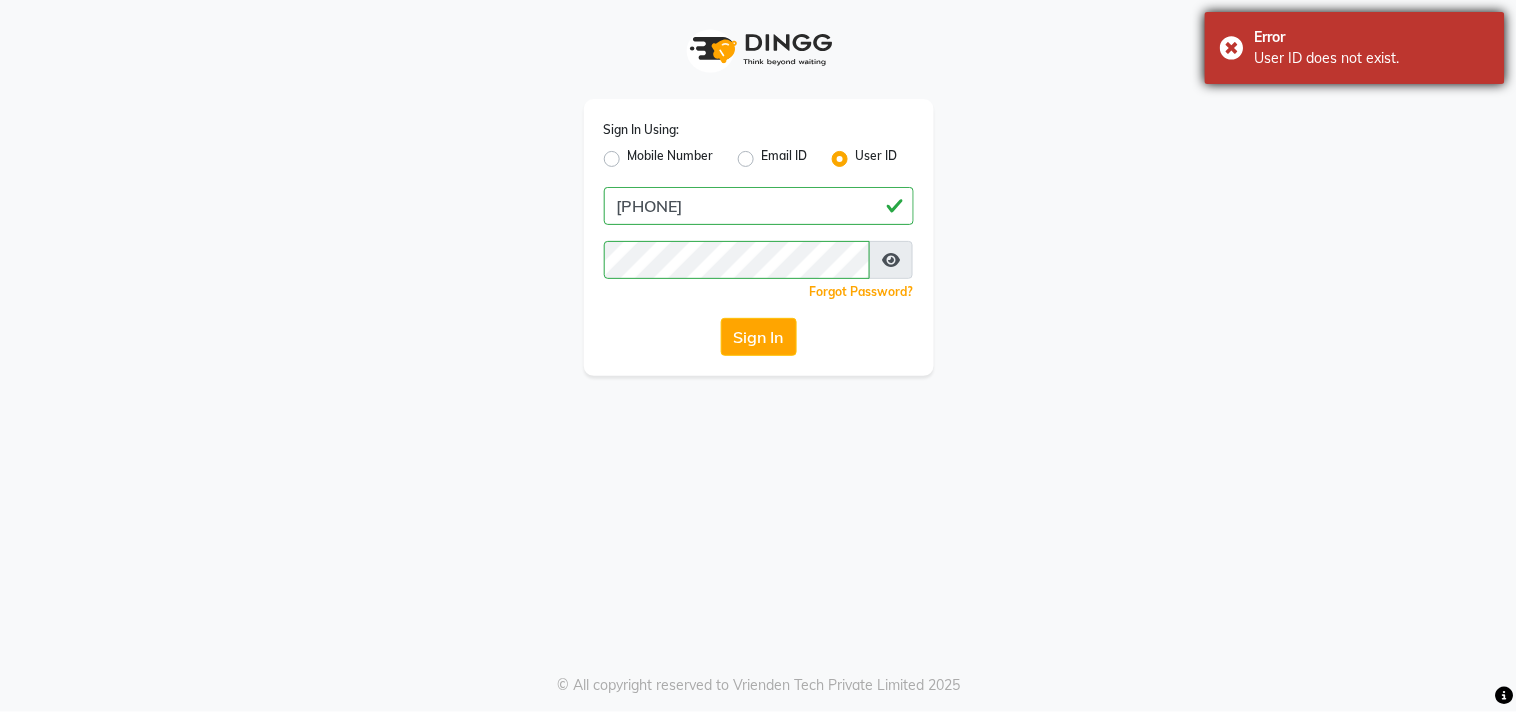 click on "Error   User ID does not exist." at bounding box center (1355, 48) 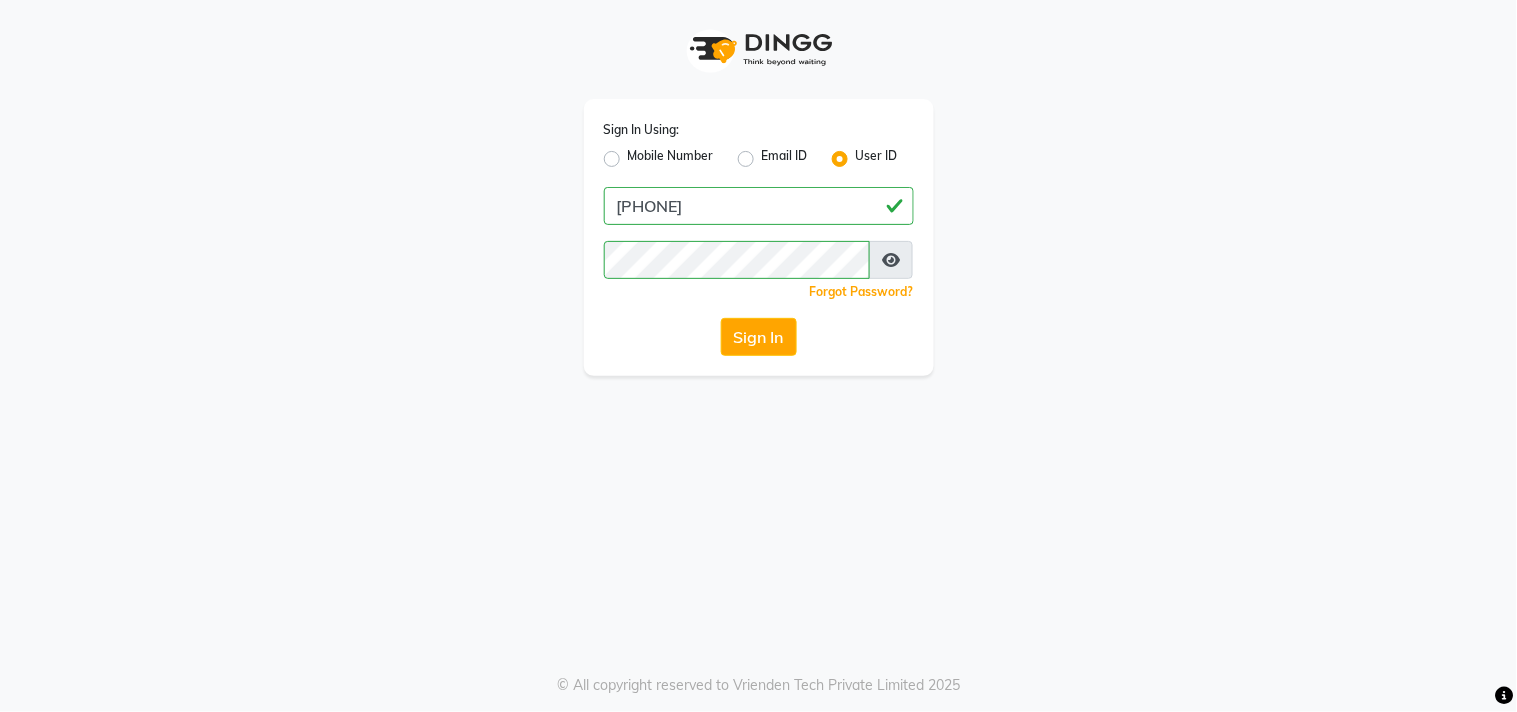 click on "Sign In Using: Mobile Number Email ID User ID 9324581241  Remember me Forgot Password?  Sign In" 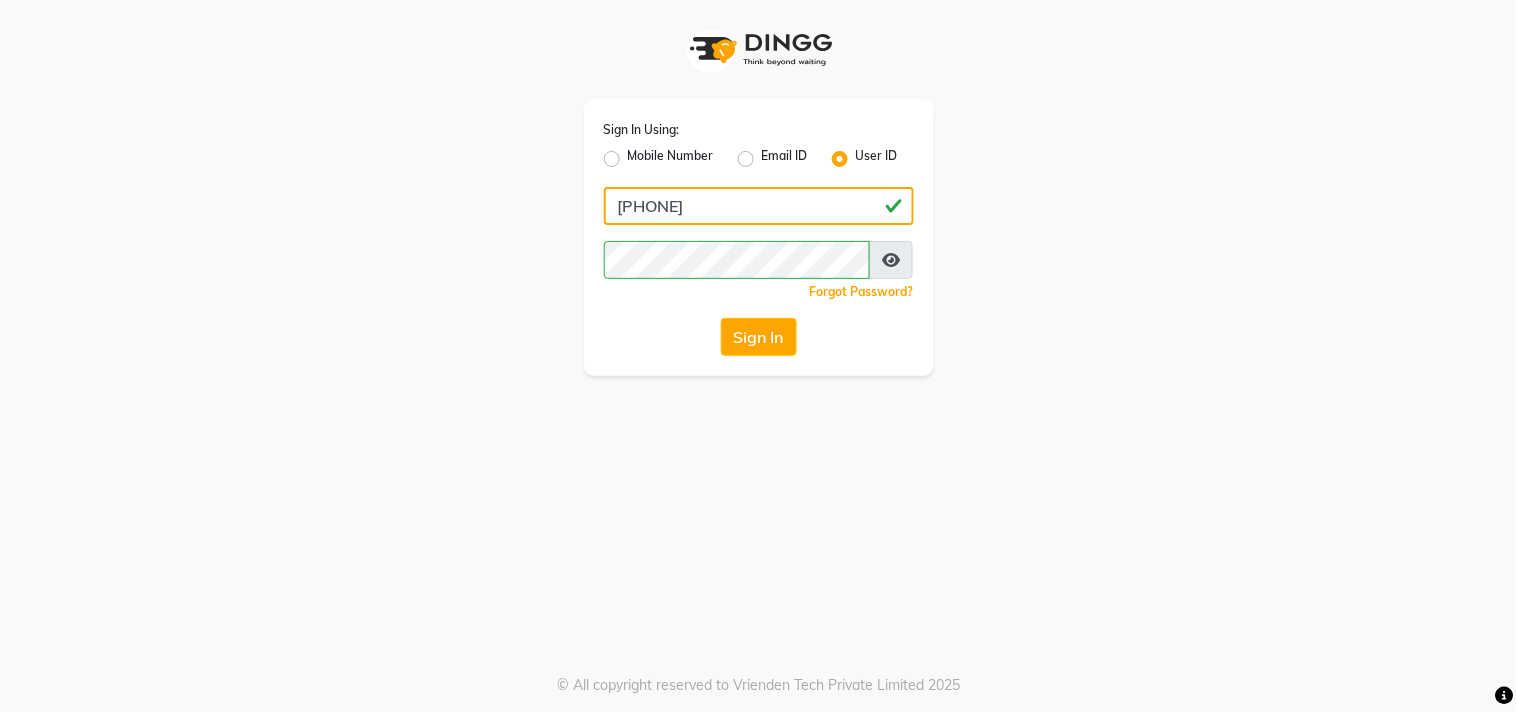 click on "9324581241" 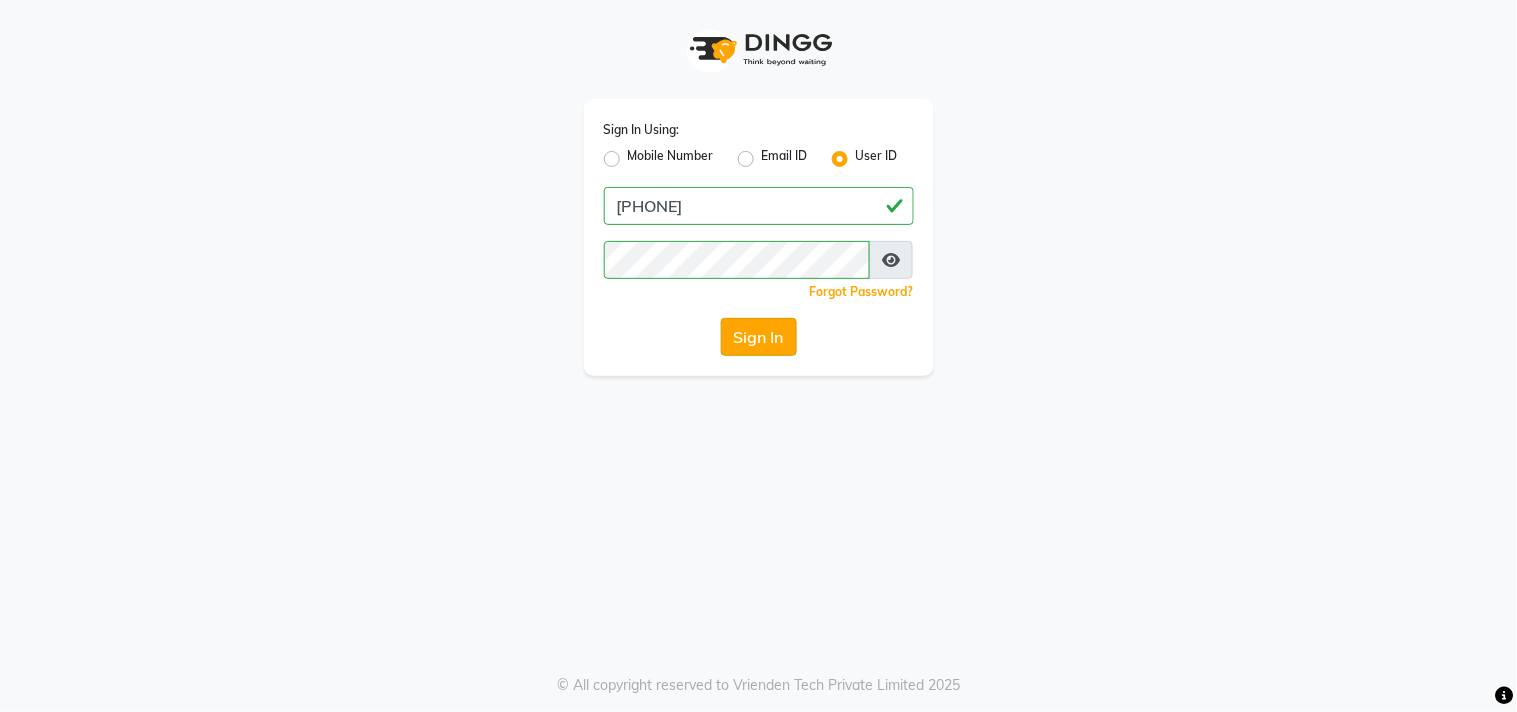click on "Sign In" 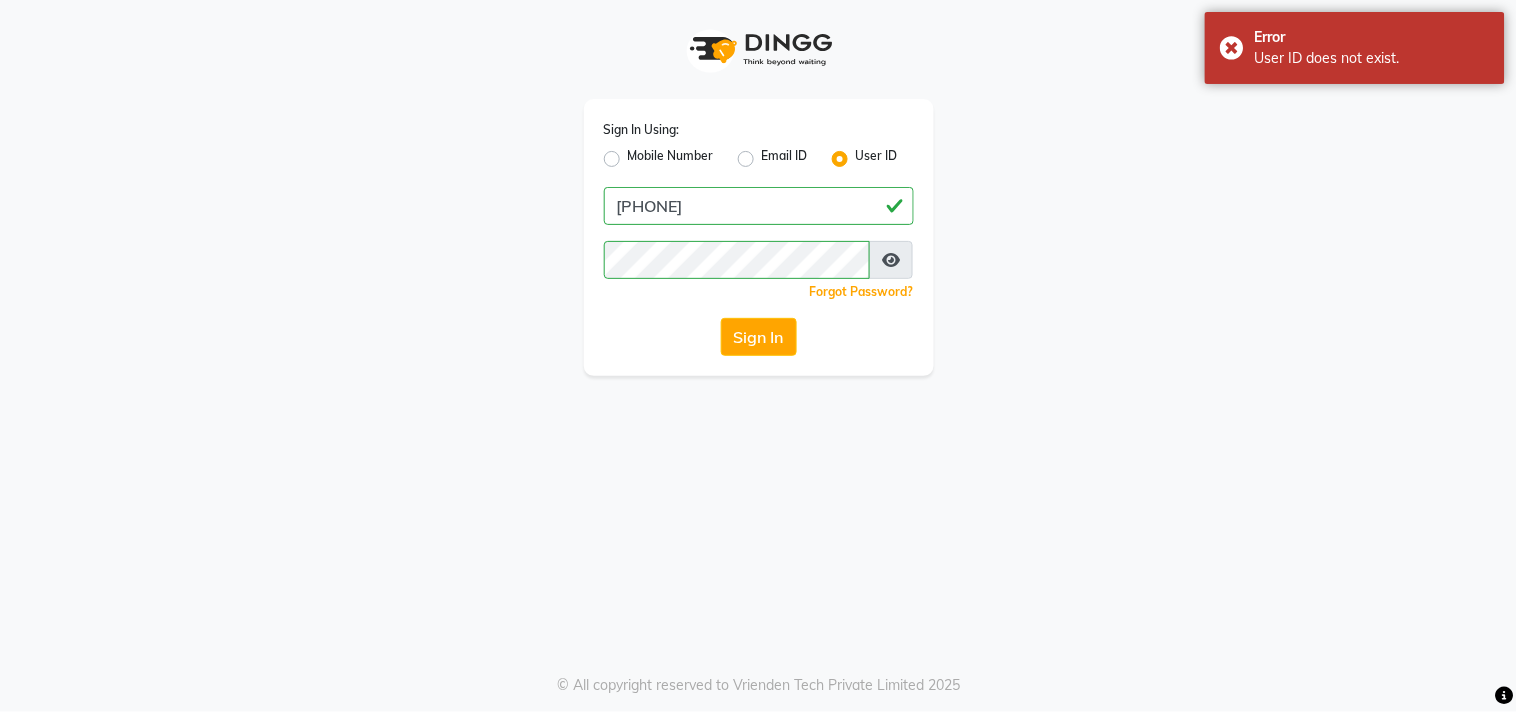 click on "Sign In Using: Mobile Number Email ID User ID 9324581241  Remember me Forgot Password?  Sign In   © All copyright reserved to Vrienden Tech Private Limited 2025" 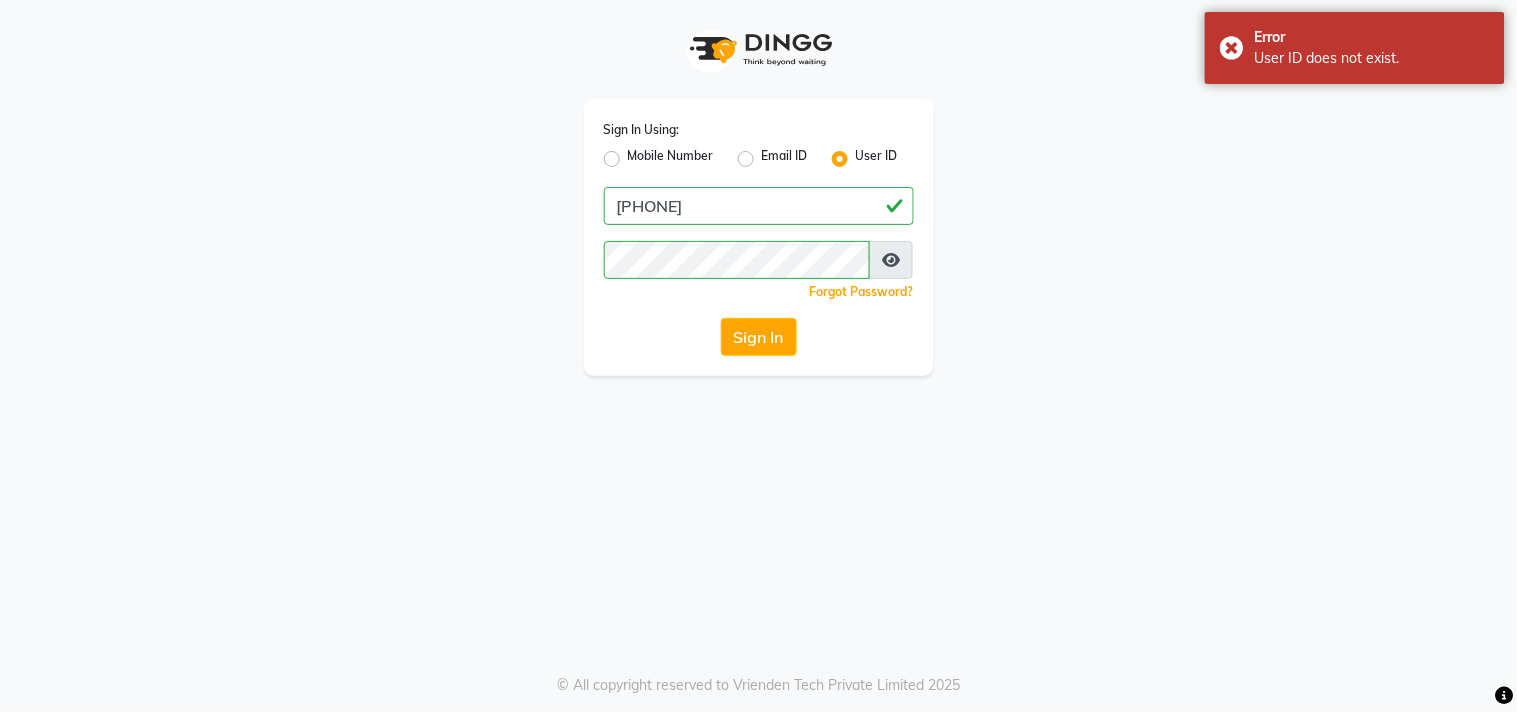 click on "Mobile Number" 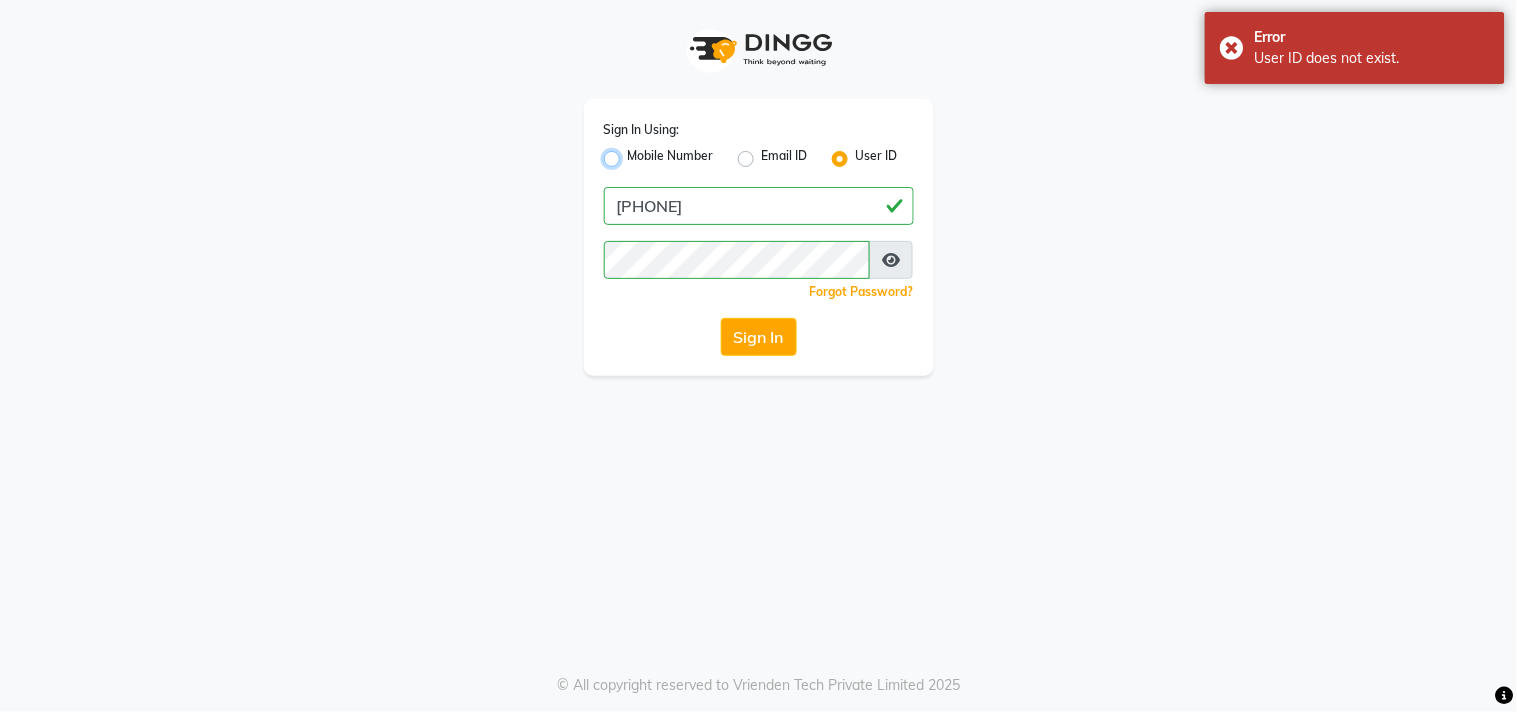 radio on "true" 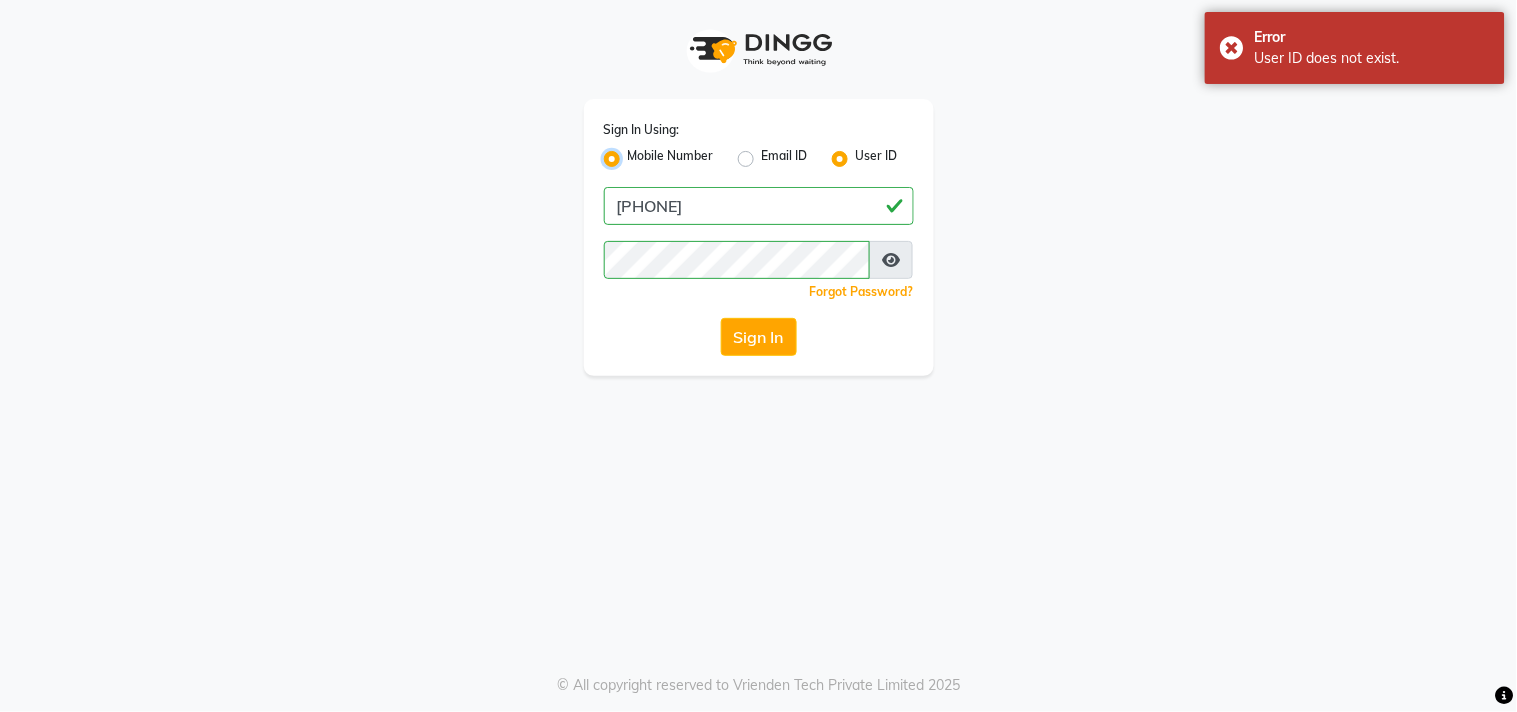radio on "false" 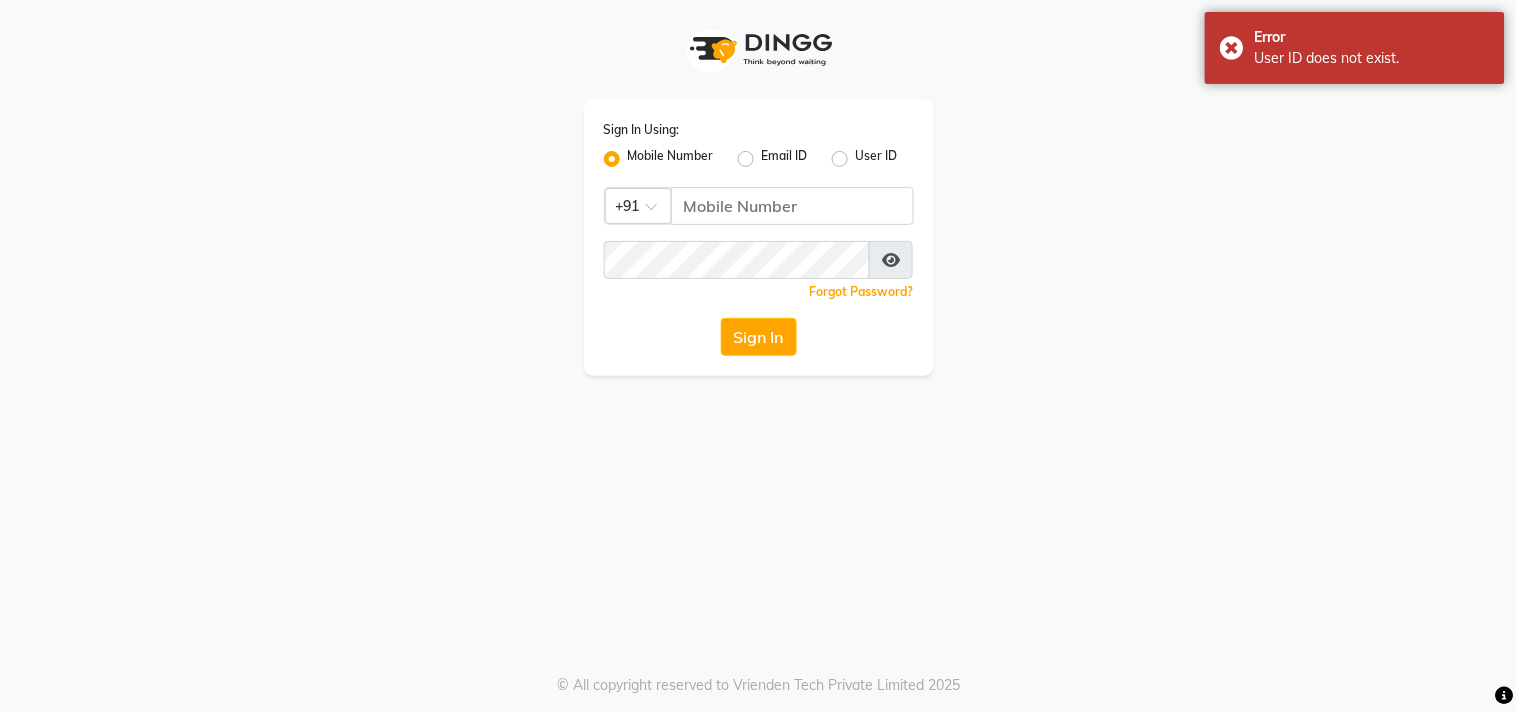 click on "User ID" 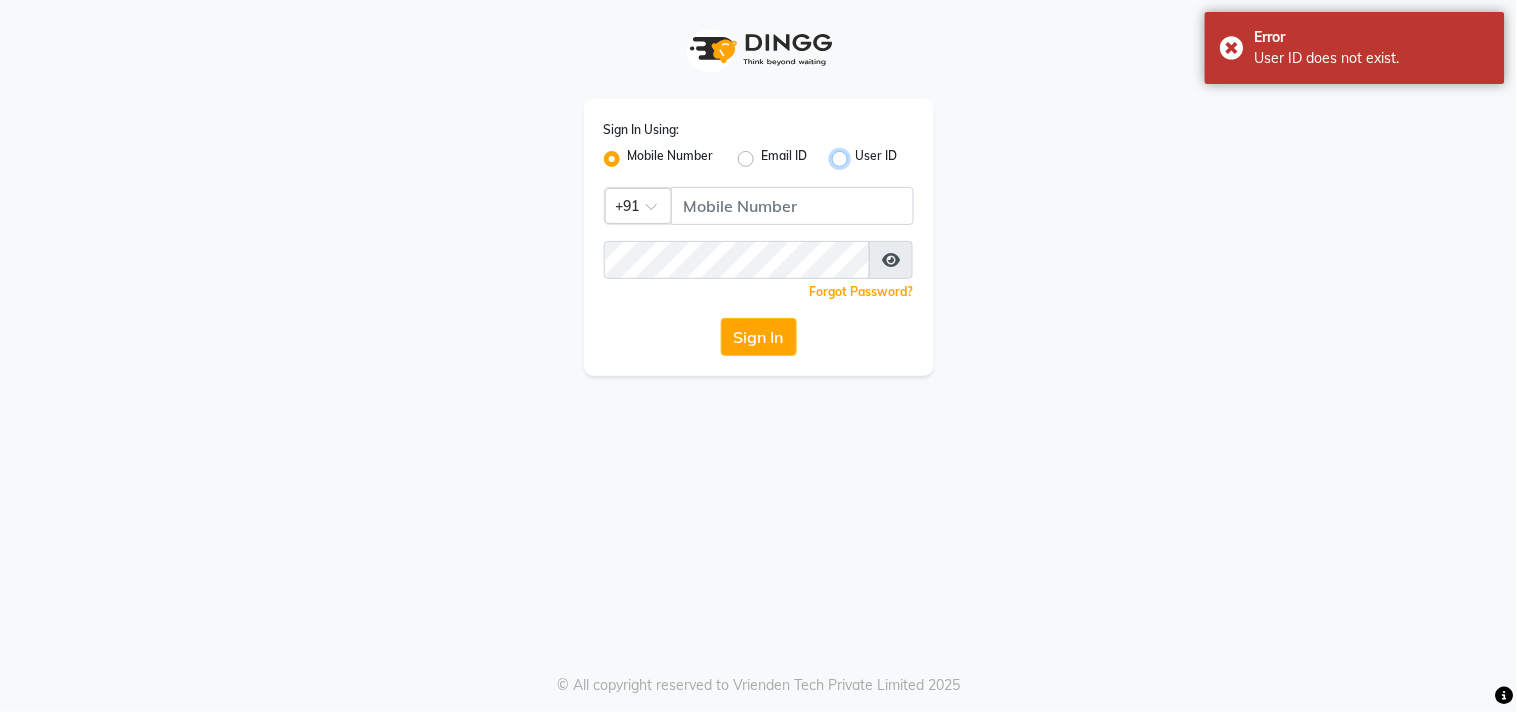 click on "User ID" at bounding box center [862, 153] 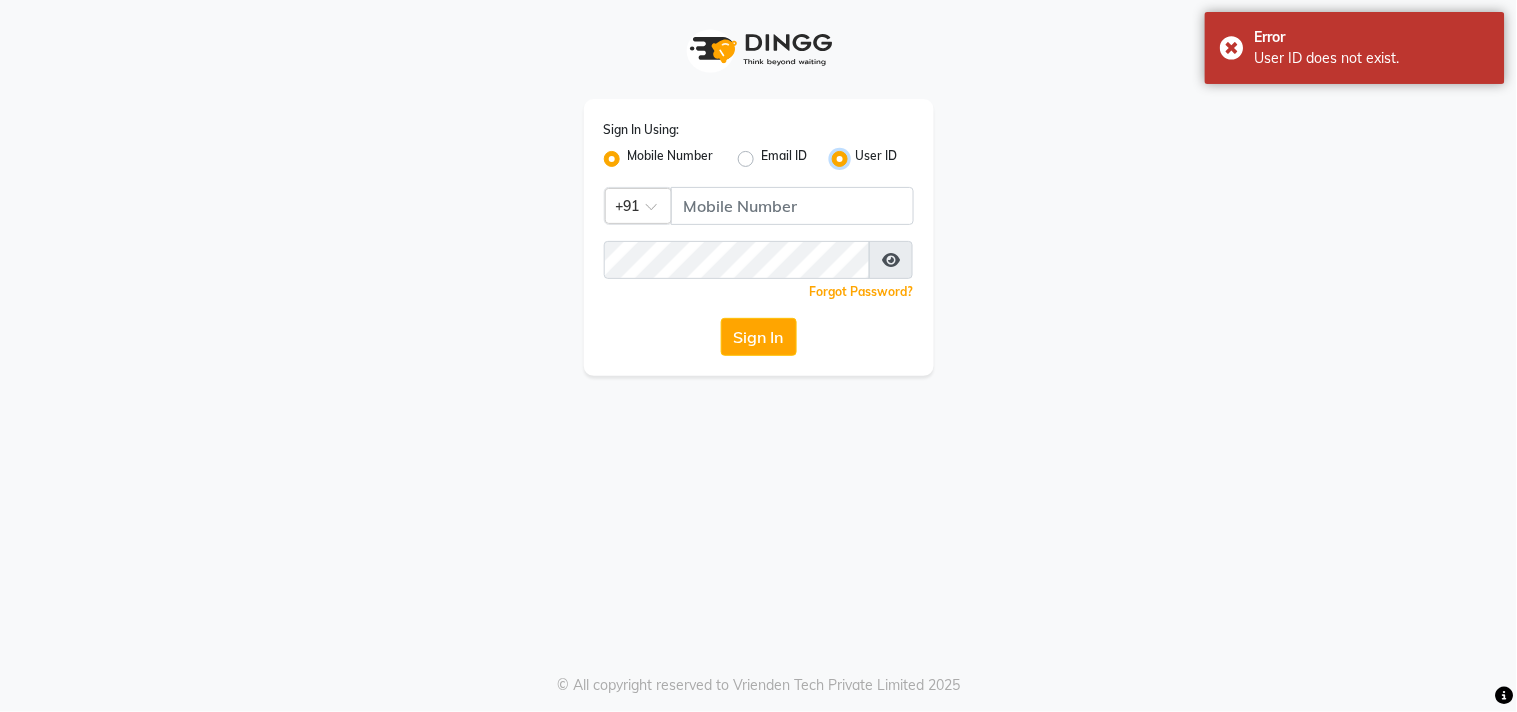 radio on "false" 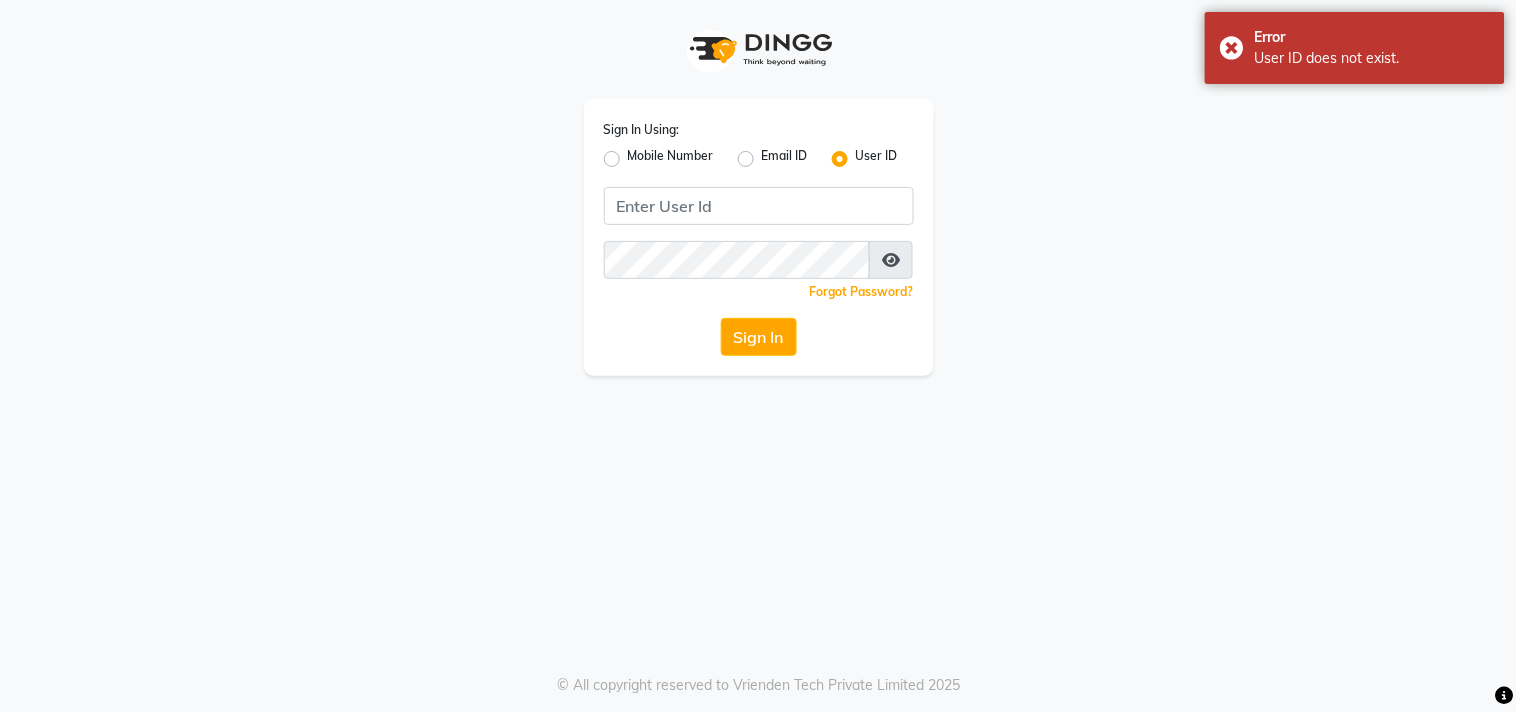 click on "Email ID" 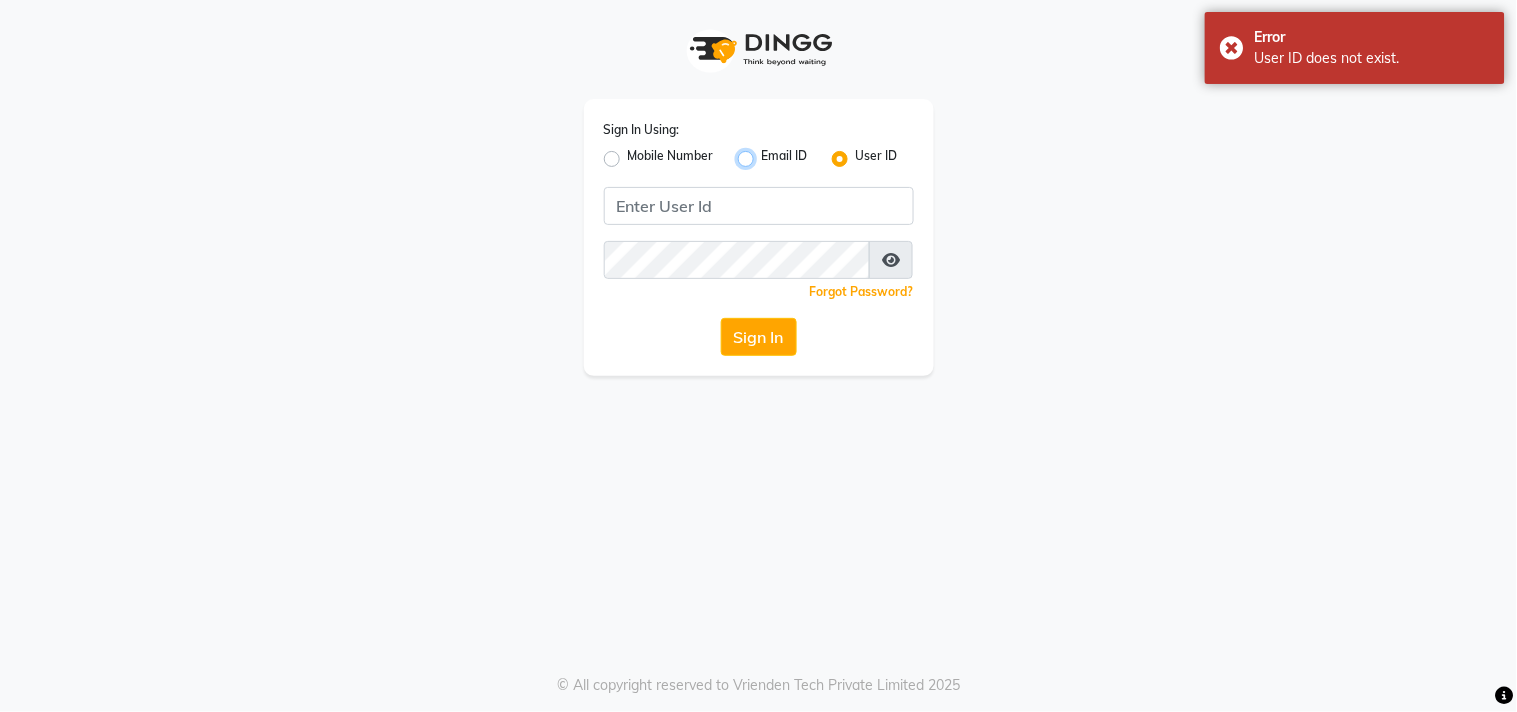 click on "Email ID" at bounding box center (768, 153) 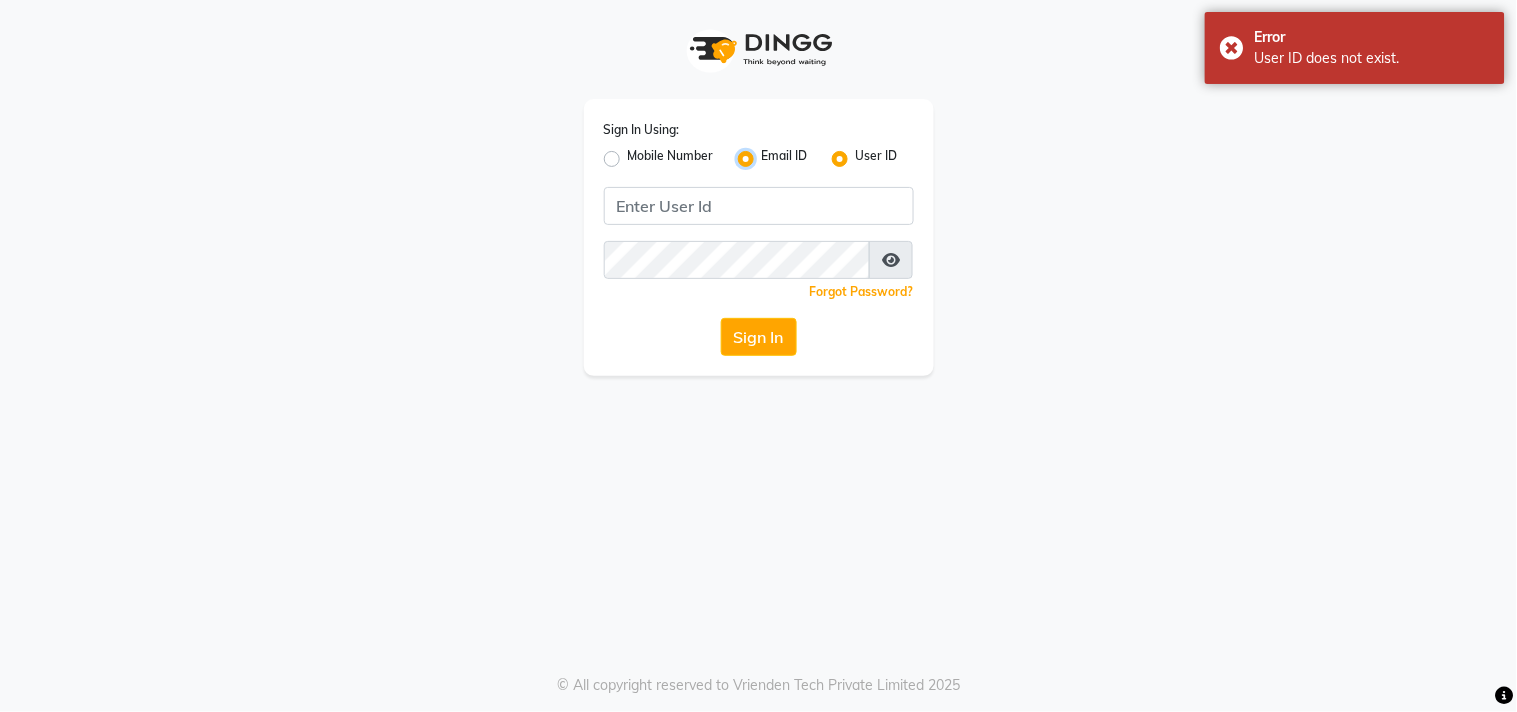 radio on "false" 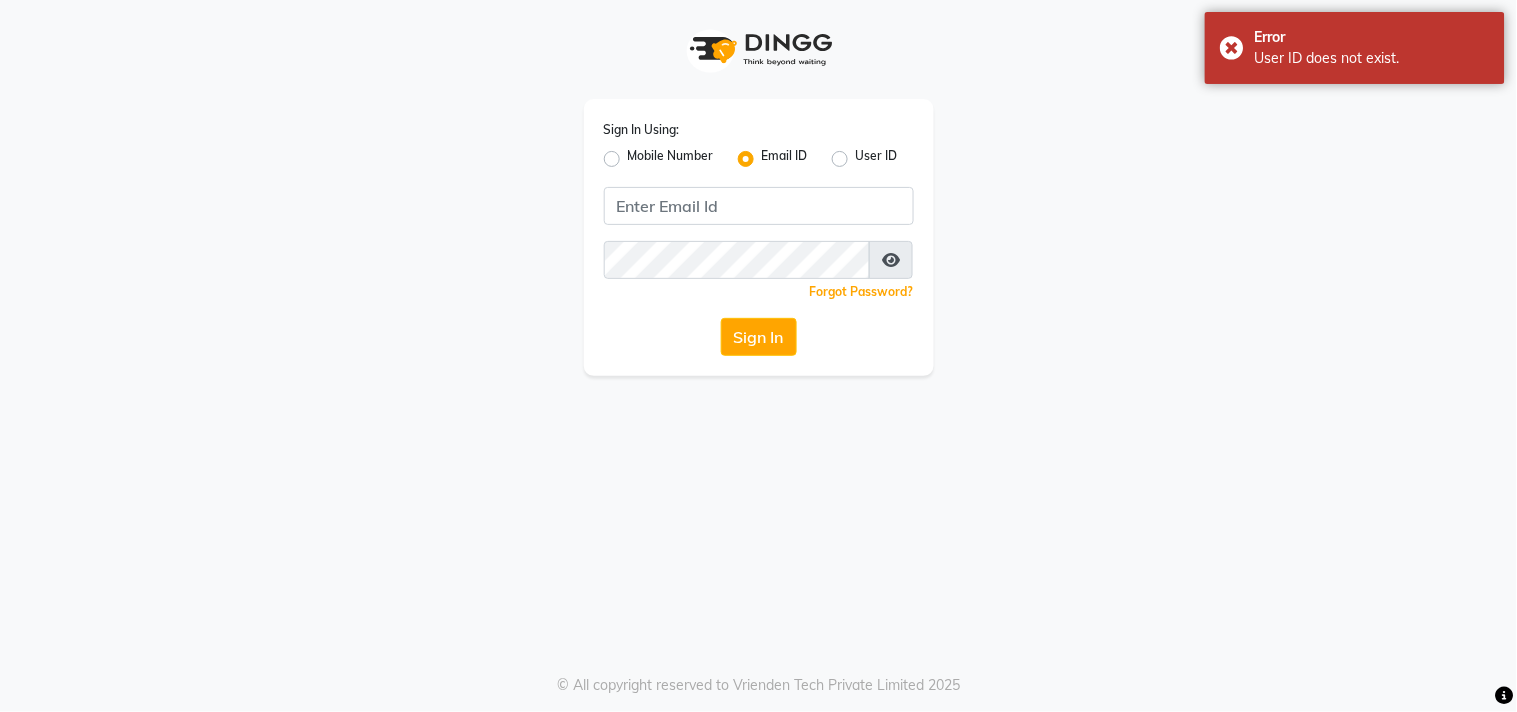 click on "Mobile Number" 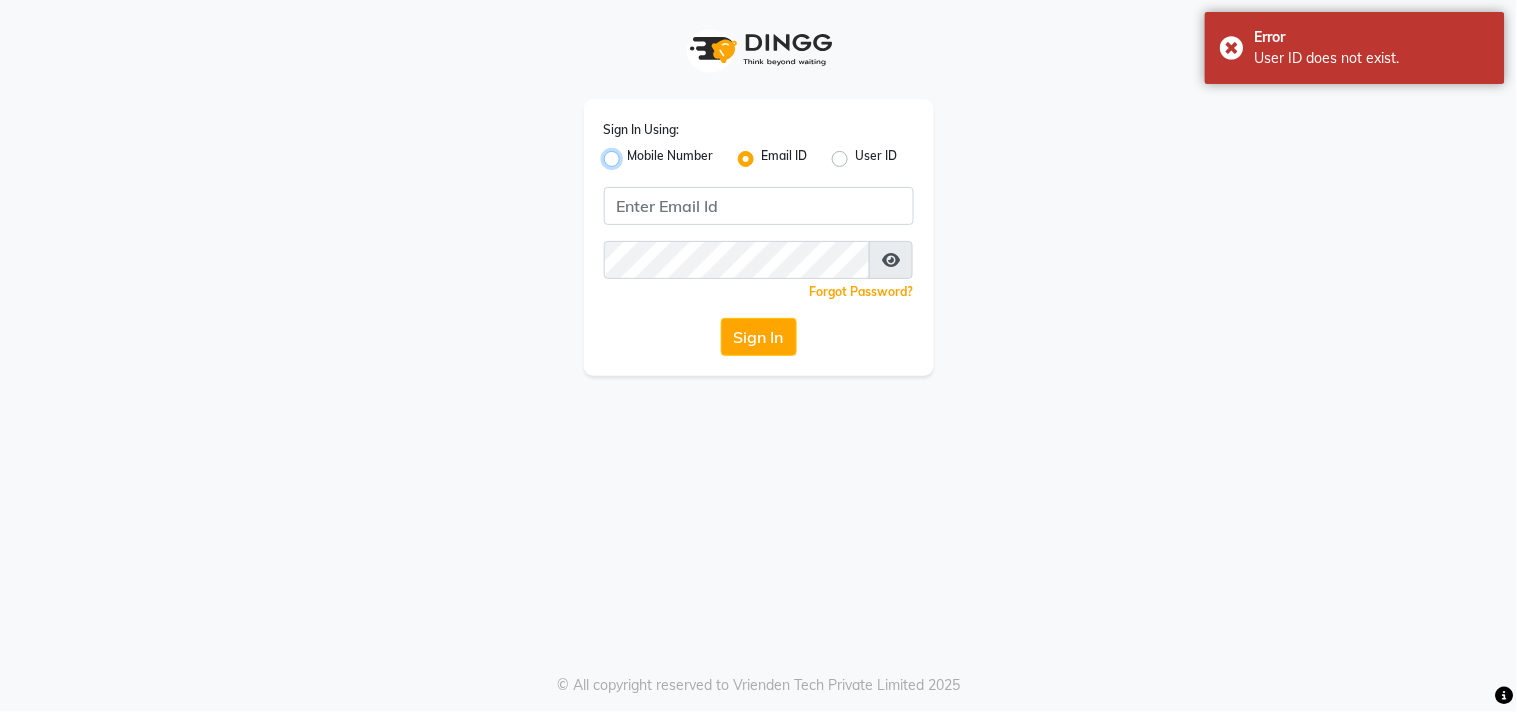 click on "Mobile Number" at bounding box center [634, 153] 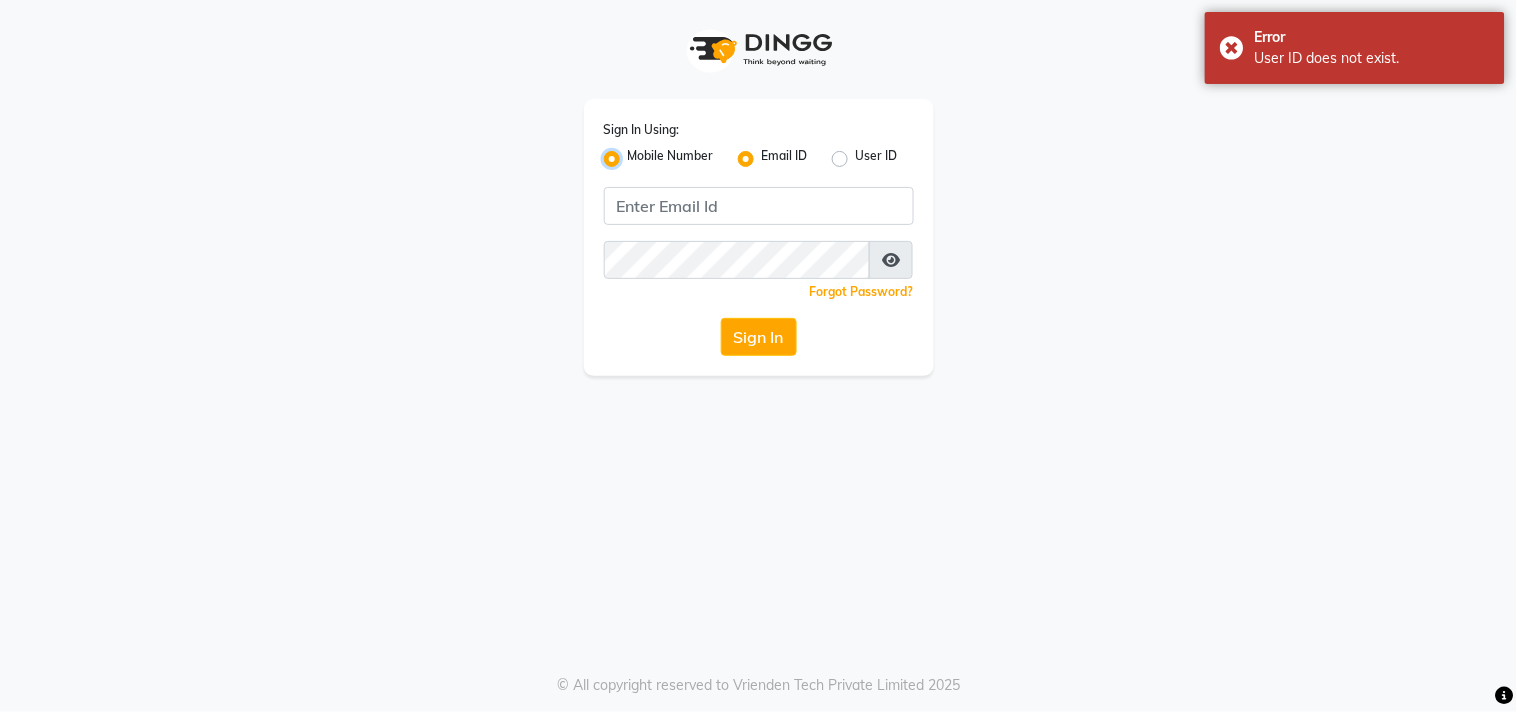 radio on "false" 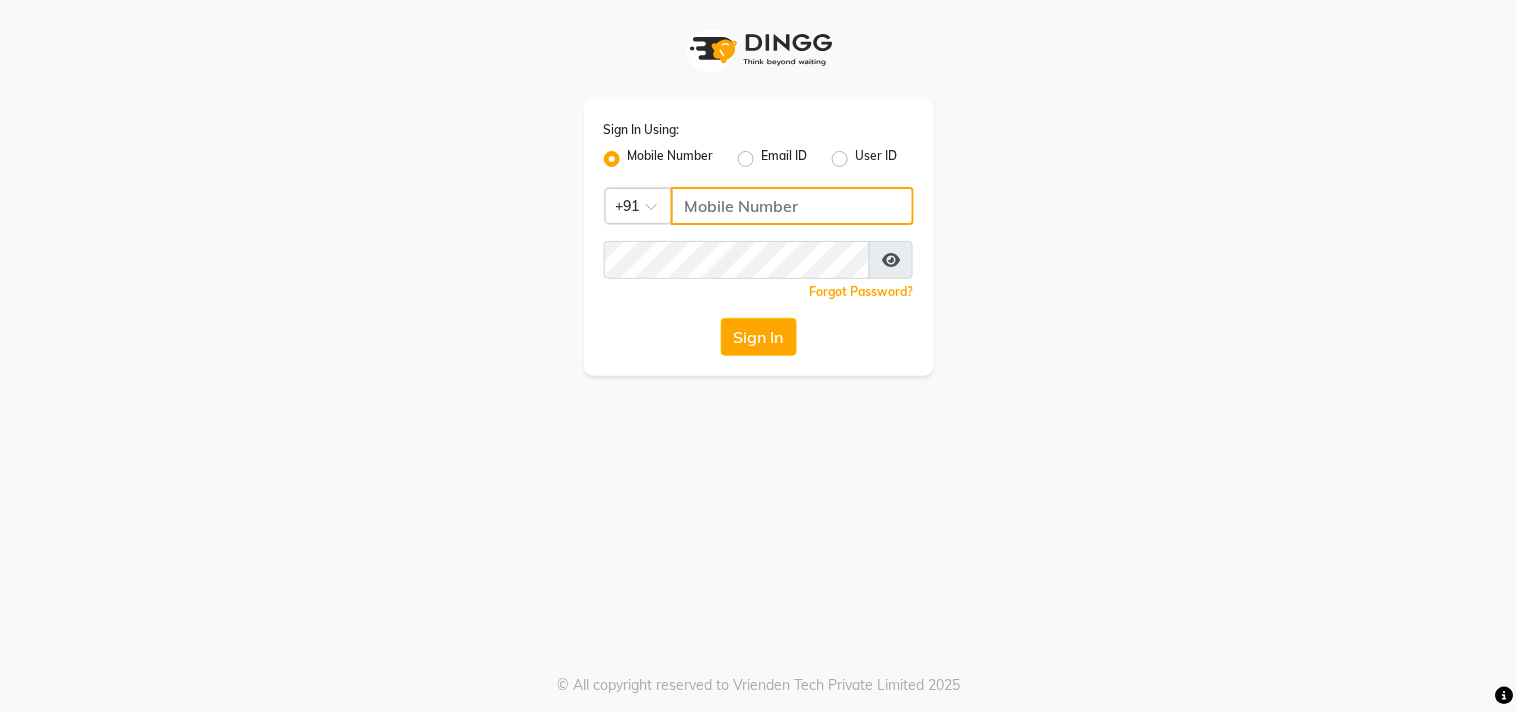 click 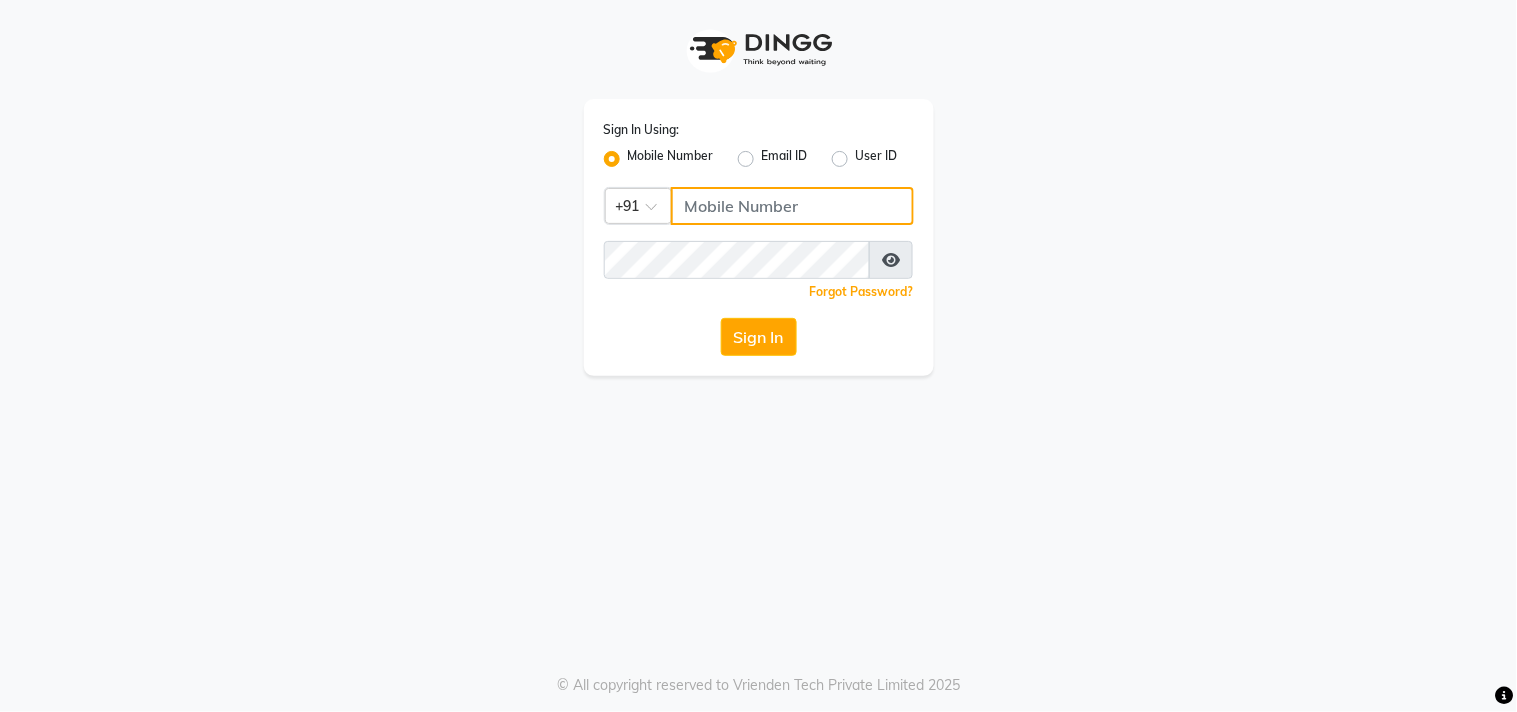 type on "9324581241" 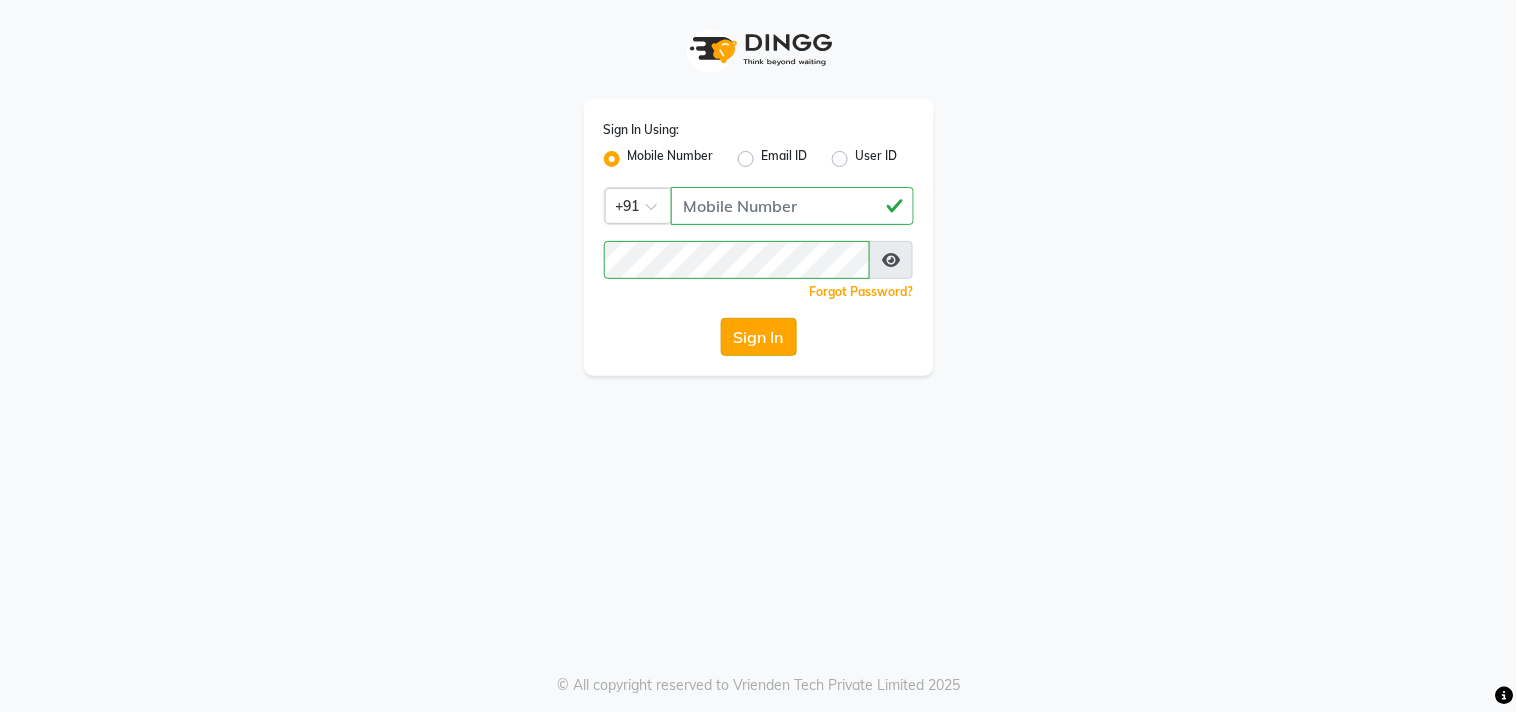 click on "Sign In" 